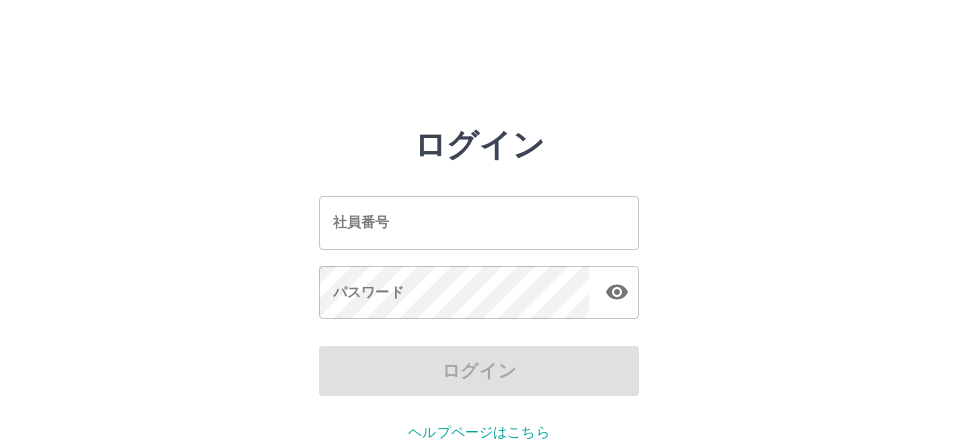 scroll, scrollTop: 0, scrollLeft: 0, axis: both 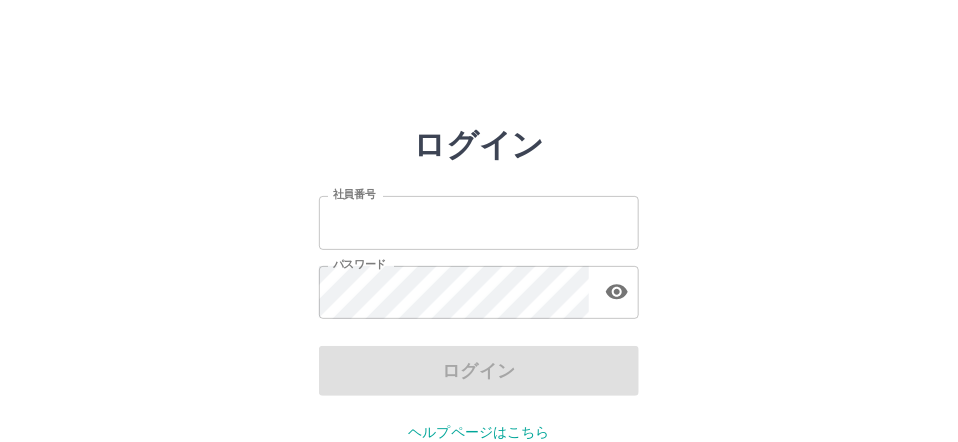 type on "*******" 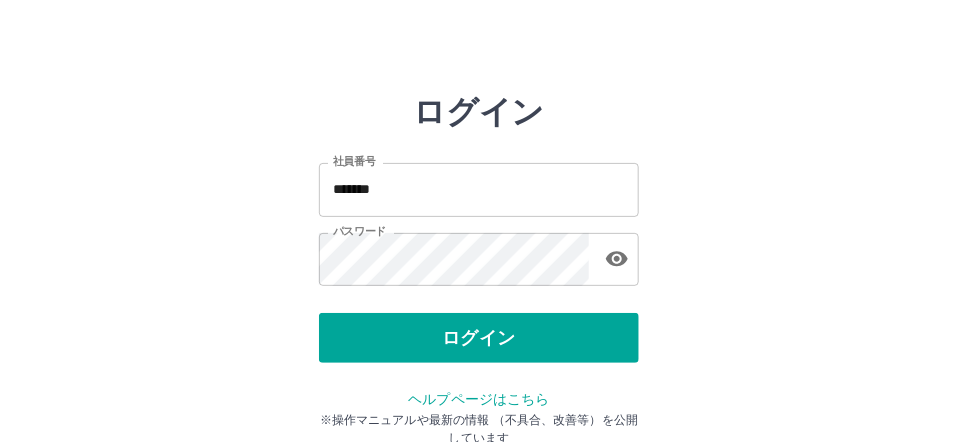 scroll, scrollTop: 37, scrollLeft: 0, axis: vertical 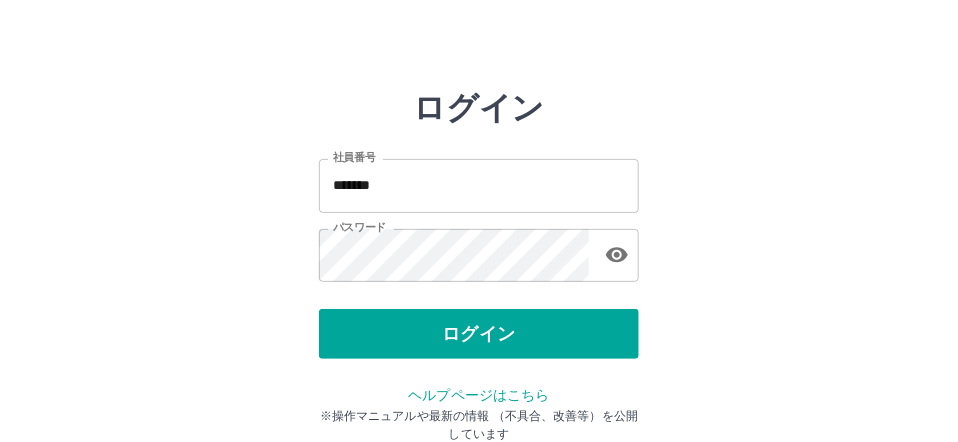 click on "ログイン 社員番号 ******* 社員番号 パスワード パスワード ログイン ヘルプページはこちら ※操作マニュアルや最新の情報 （不具合、改善等）を公開しています" at bounding box center (479, 249) 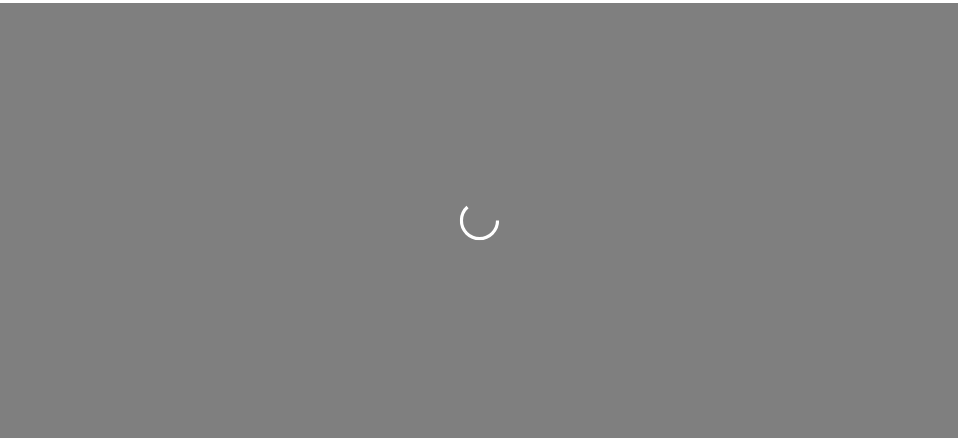 scroll, scrollTop: 0, scrollLeft: 0, axis: both 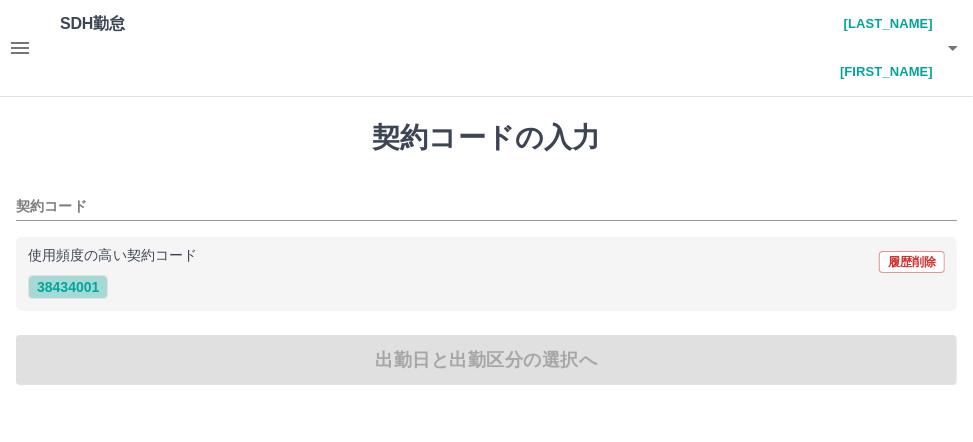 click on "38434001" at bounding box center (68, 287) 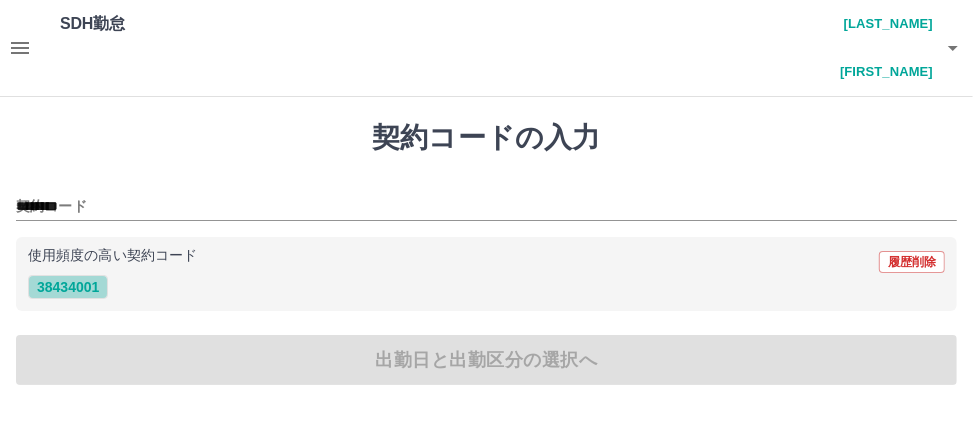 click on "38434001" at bounding box center [68, 287] 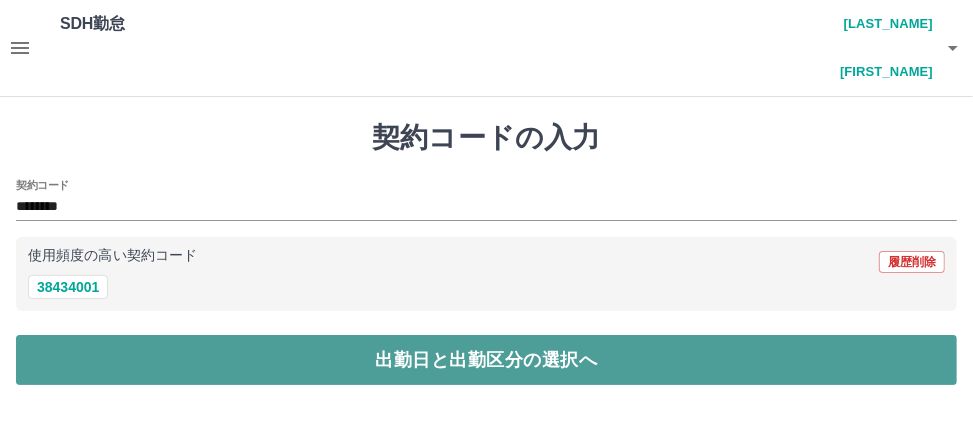 click on "出勤日と出勤区分の選択へ" at bounding box center [486, 360] 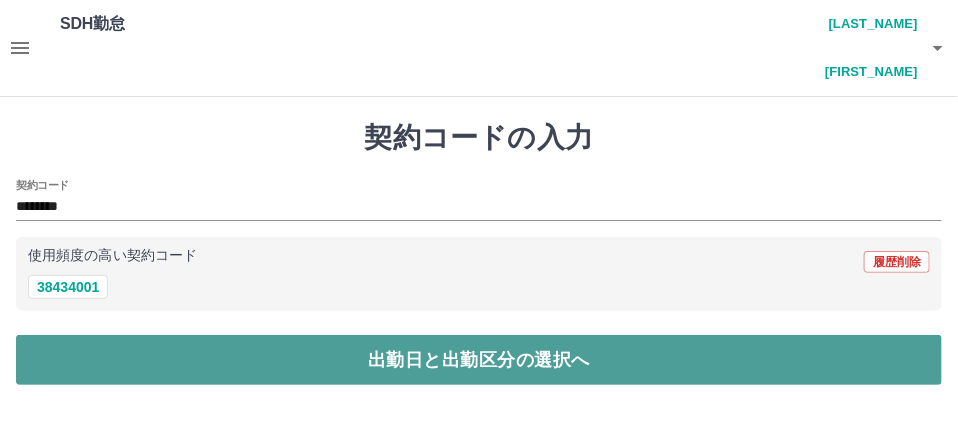 click on "出勤日と出勤区分の選択へ" at bounding box center (479, 360) 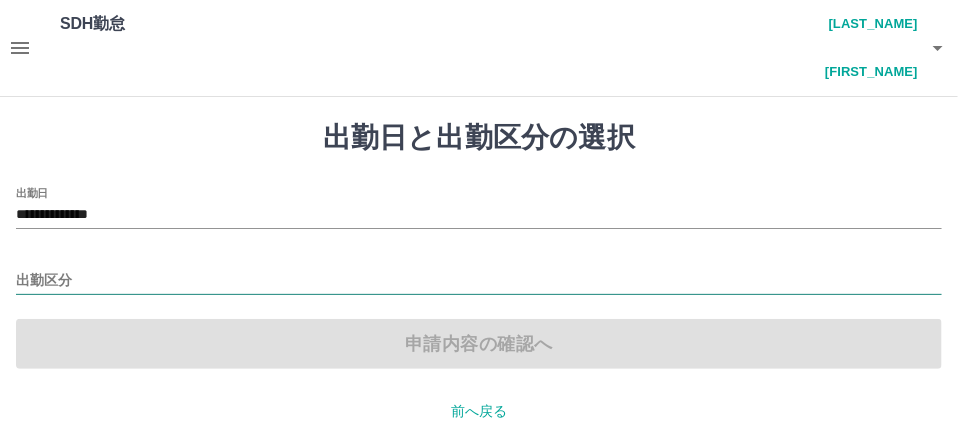 click on "出勤区分" at bounding box center [479, 274] 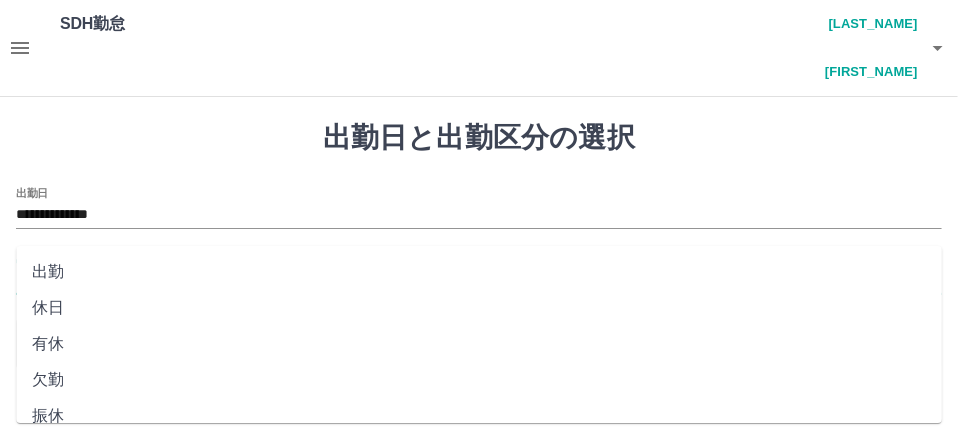 click on "出勤" at bounding box center (479, 272) 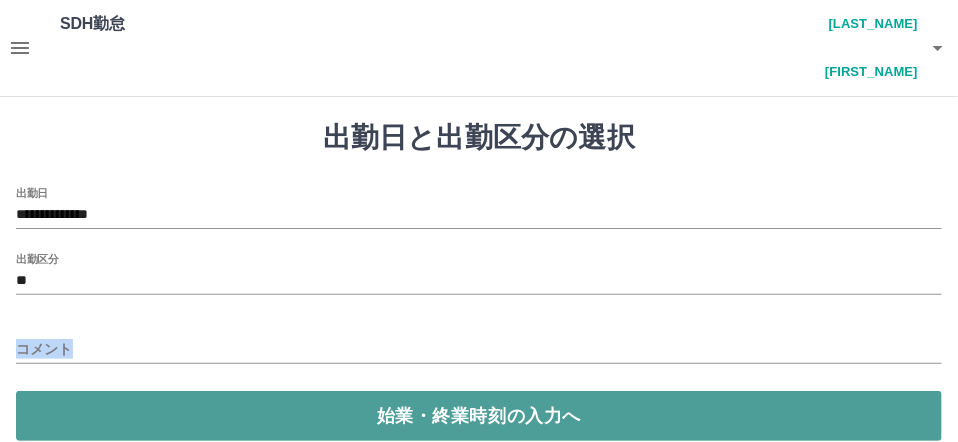 click on "始業・終業時刻の入力へ" at bounding box center [479, 416] 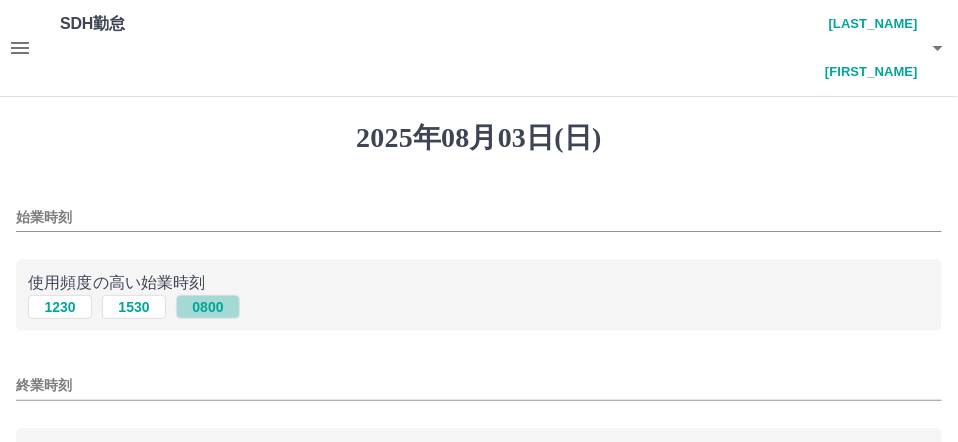 click on "0800" at bounding box center [208, 307] 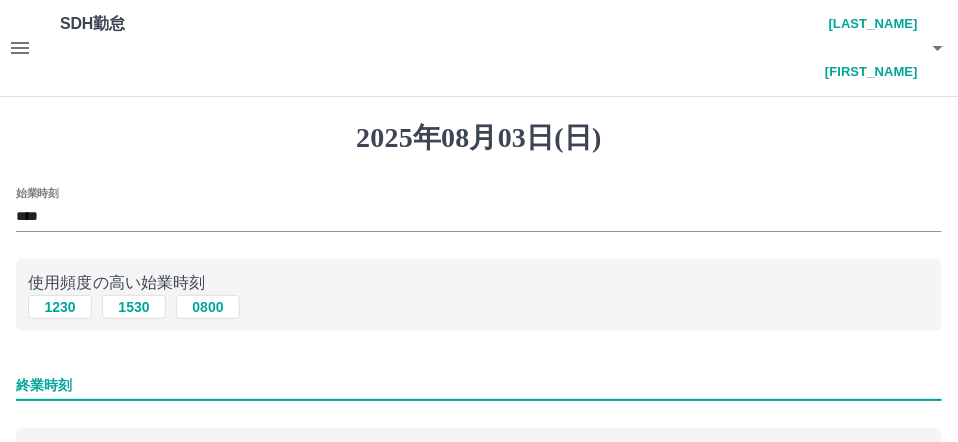 click on "終業時刻" at bounding box center [479, 385] 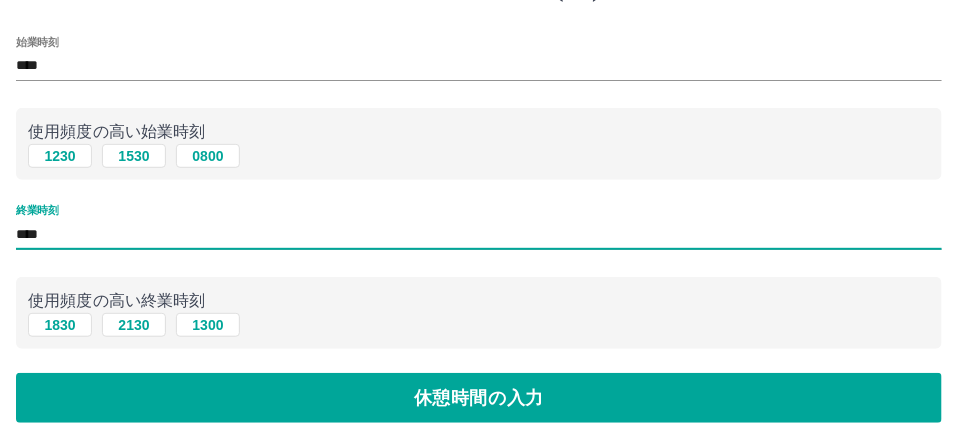 scroll, scrollTop: 153, scrollLeft: 0, axis: vertical 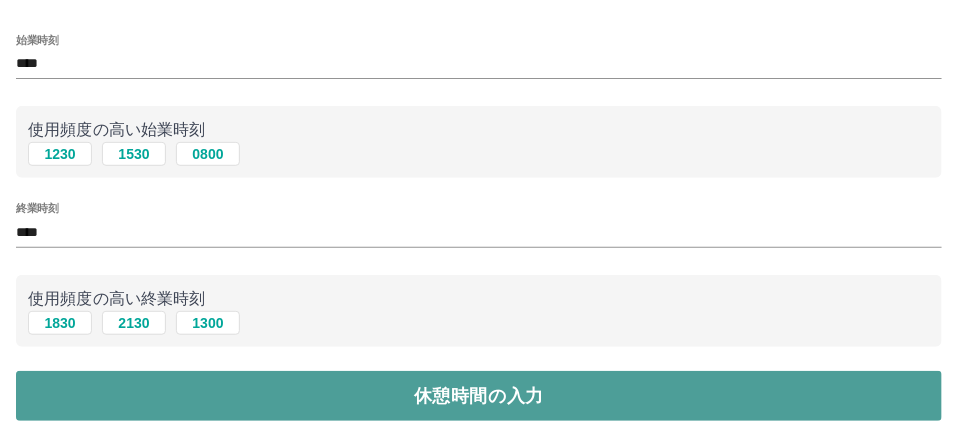click on "休憩時間の入力" at bounding box center (479, 396) 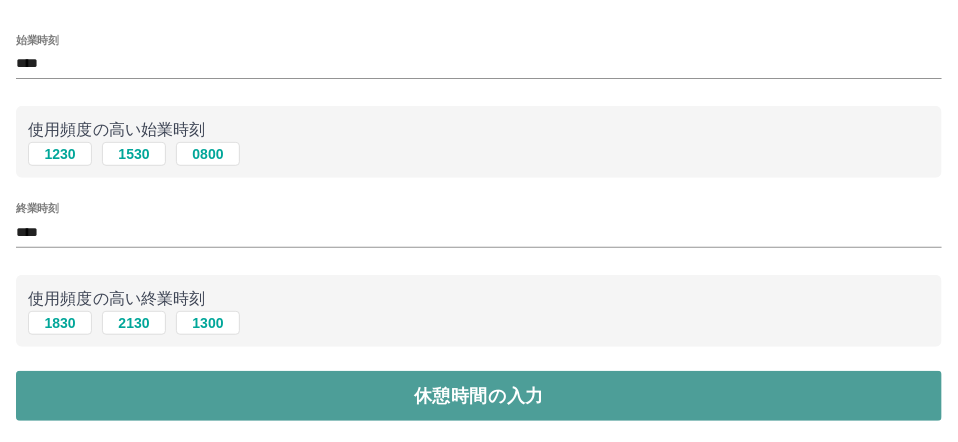 click on "休憩時間の入力" at bounding box center [479, 396] 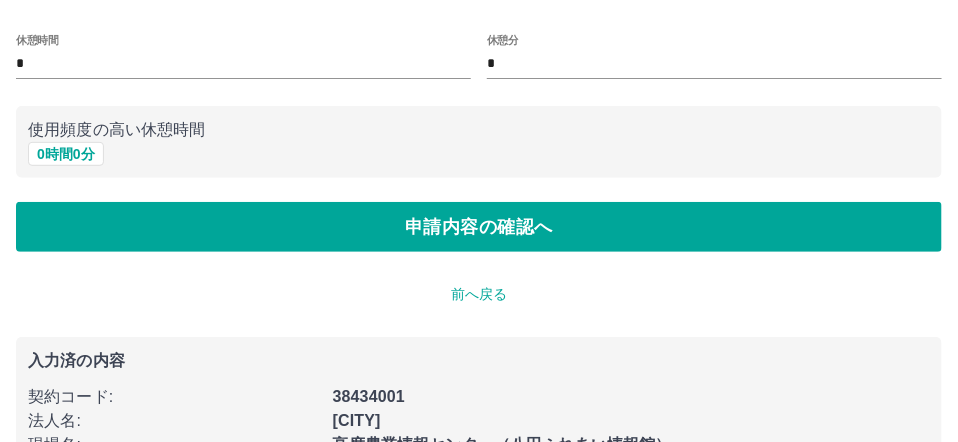 scroll, scrollTop: 0, scrollLeft: 0, axis: both 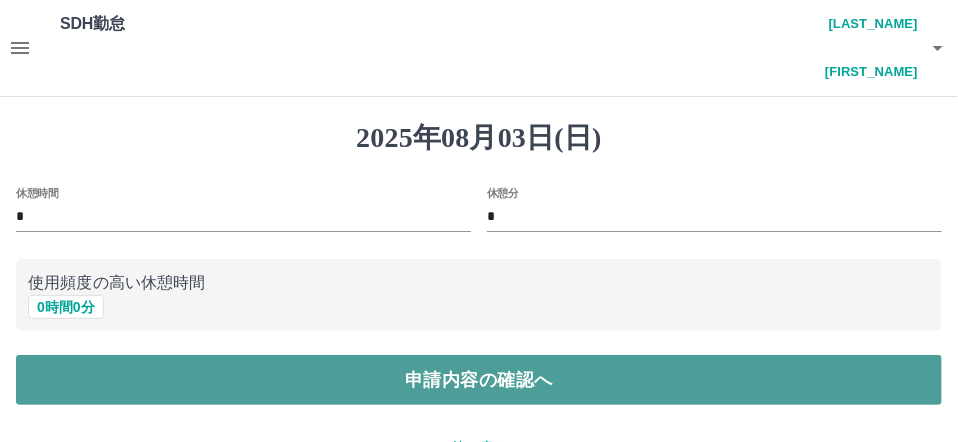 click on "申請内容の確認へ" at bounding box center [479, 380] 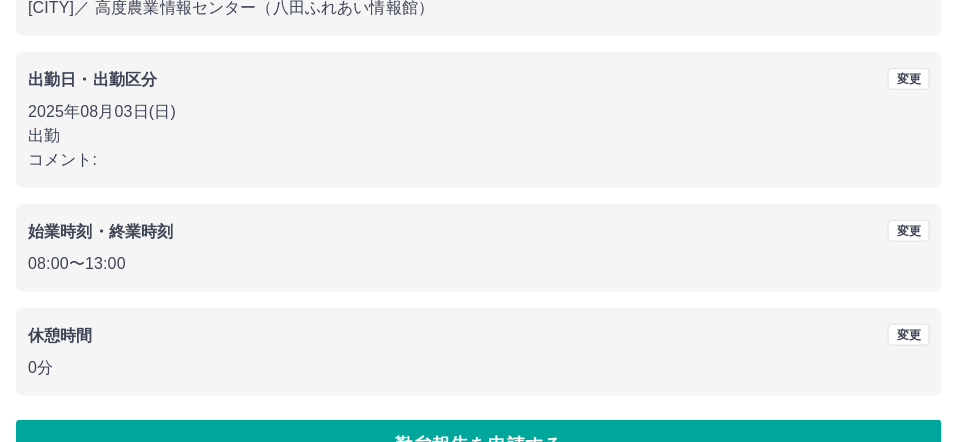 scroll, scrollTop: 305, scrollLeft: 0, axis: vertical 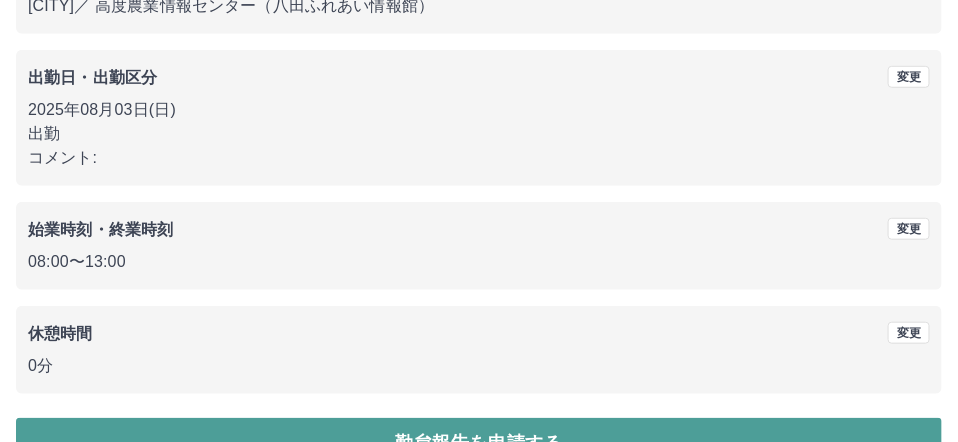 click on "勤怠報告を申請する" at bounding box center (479, 443) 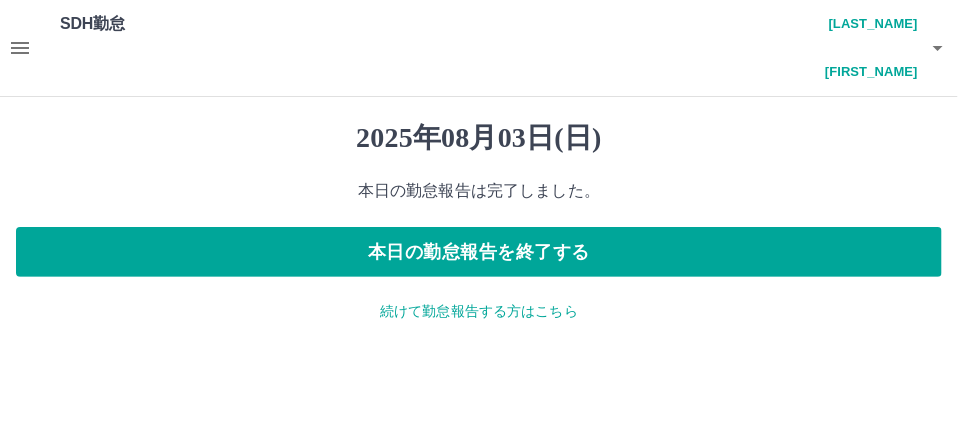 scroll, scrollTop: 0, scrollLeft: 0, axis: both 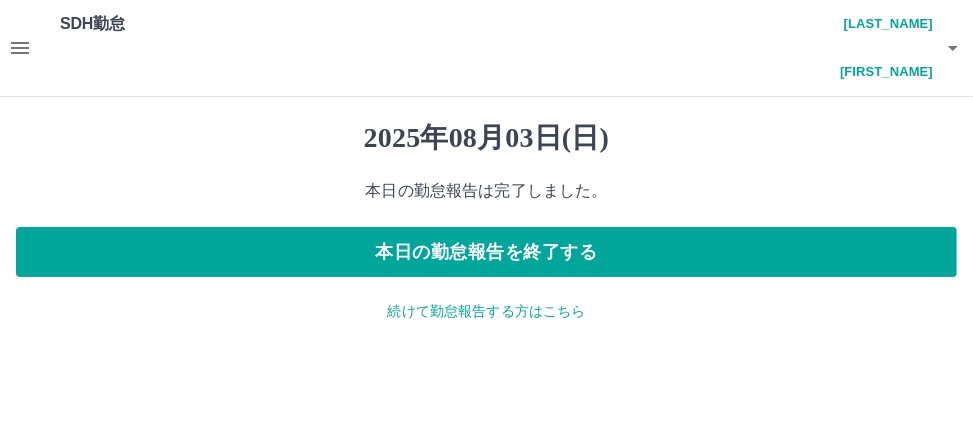 drag, startPoint x: 541, startPoint y: 389, endPoint x: 499, endPoint y: 260, distance: 135.66502 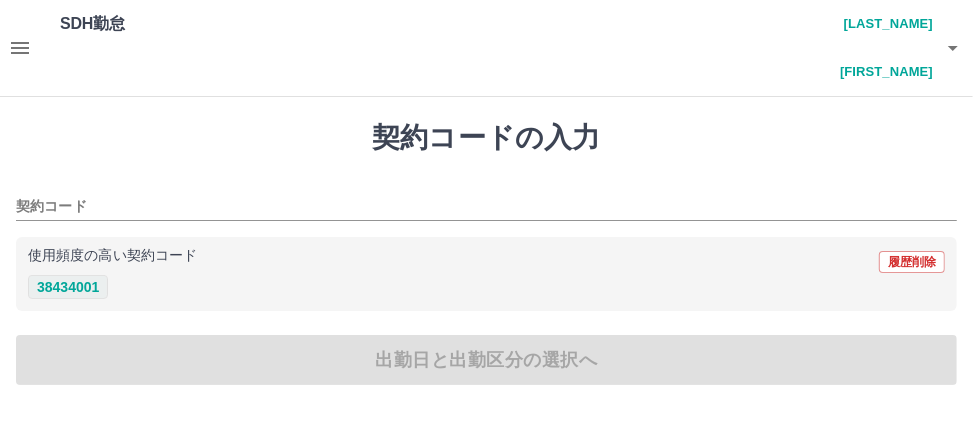 click on "38434001" at bounding box center (68, 287) 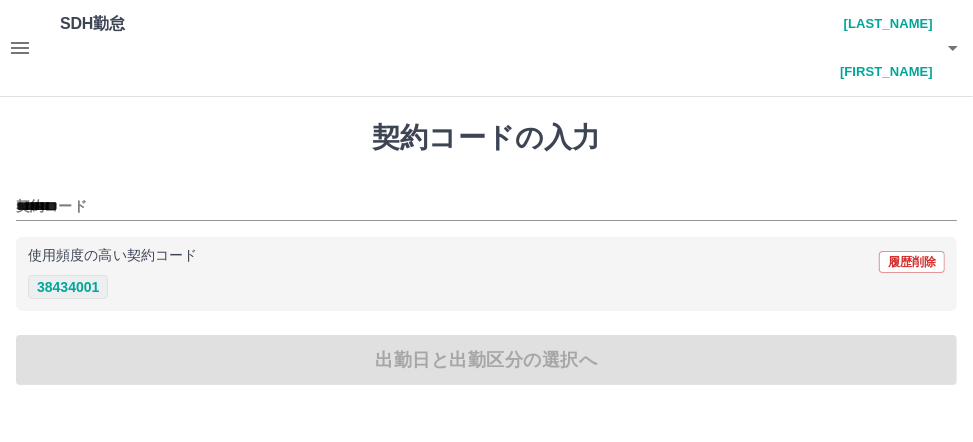 click on "38434001" at bounding box center [68, 287] 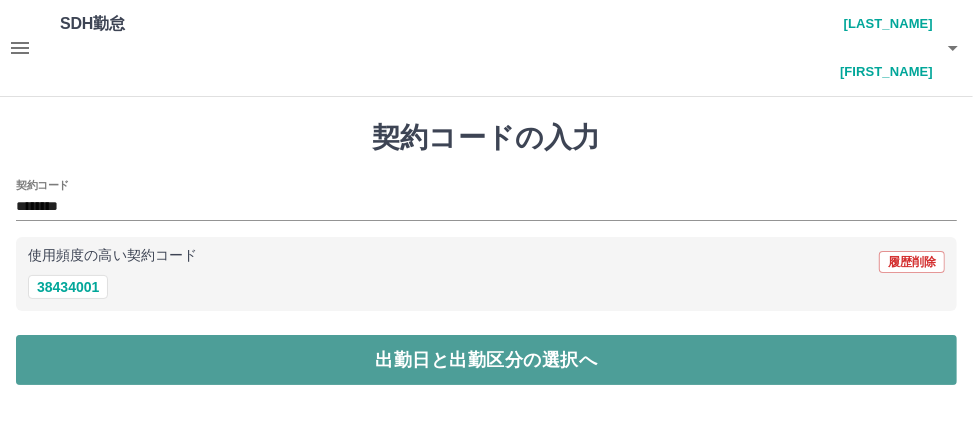 click on "出勤日と出勤区分の選択へ" at bounding box center [486, 360] 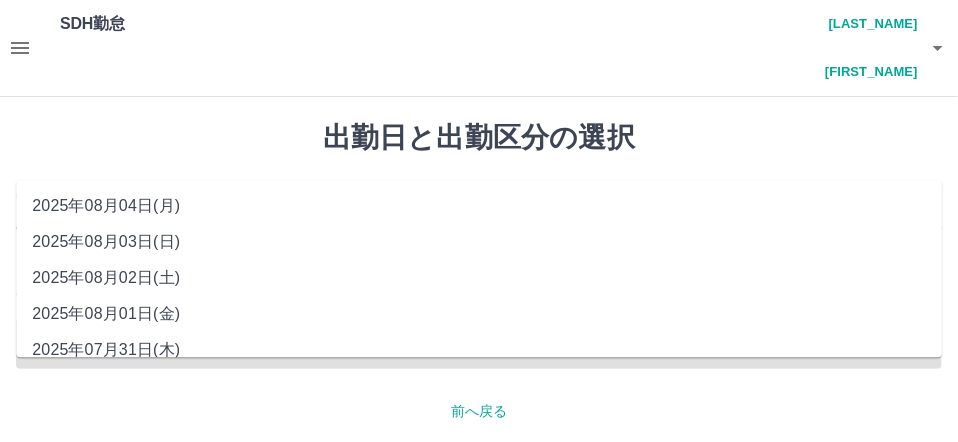 click on "**********" at bounding box center (479, 215) 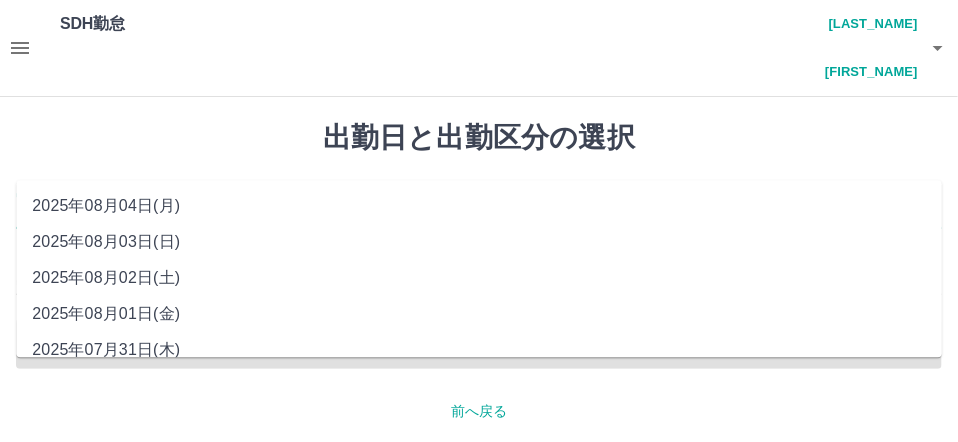 drag, startPoint x: 135, startPoint y: 163, endPoint x: 151, endPoint y: 205, distance: 44.94441 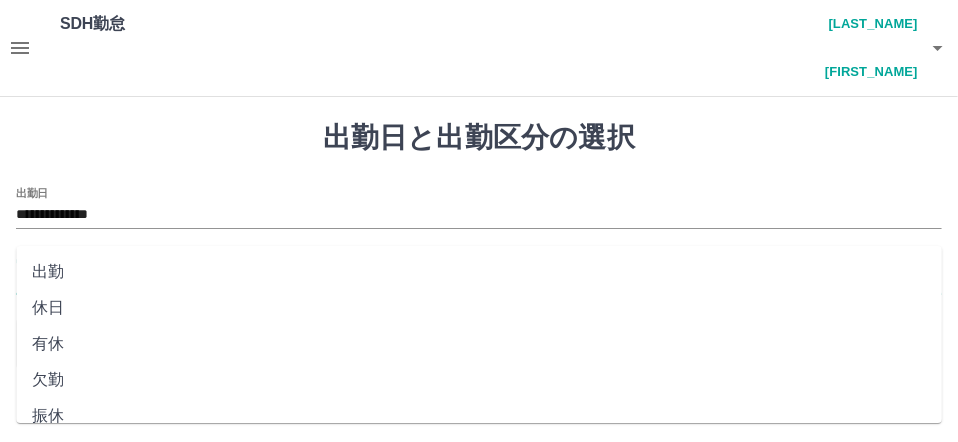 click on "出勤区分" at bounding box center (479, 281) 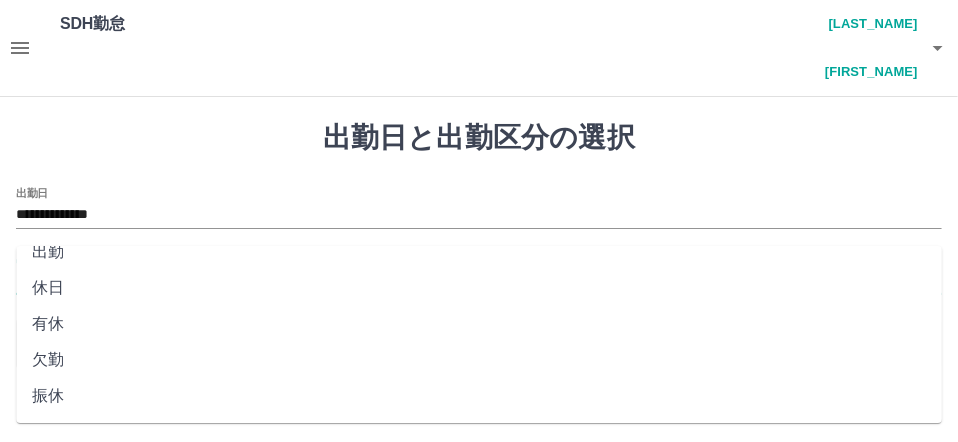 scroll, scrollTop: 0, scrollLeft: 0, axis: both 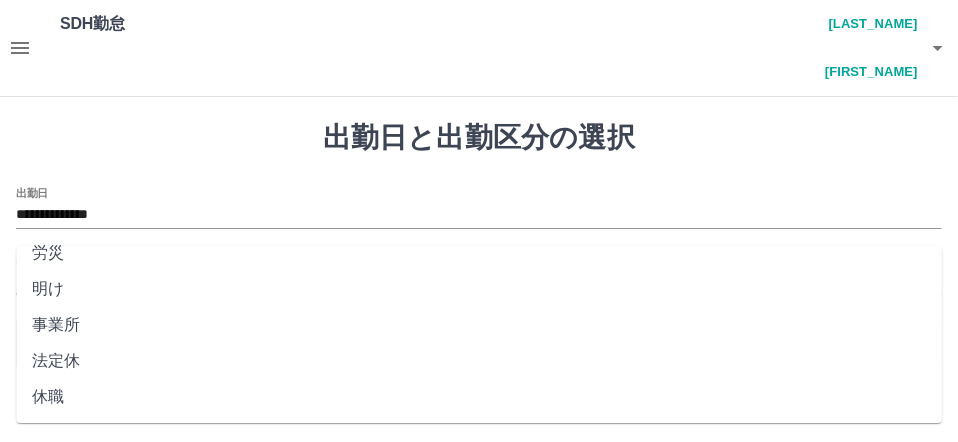 drag, startPoint x: 931, startPoint y: 279, endPoint x: 954, endPoint y: 404, distance: 127.09839 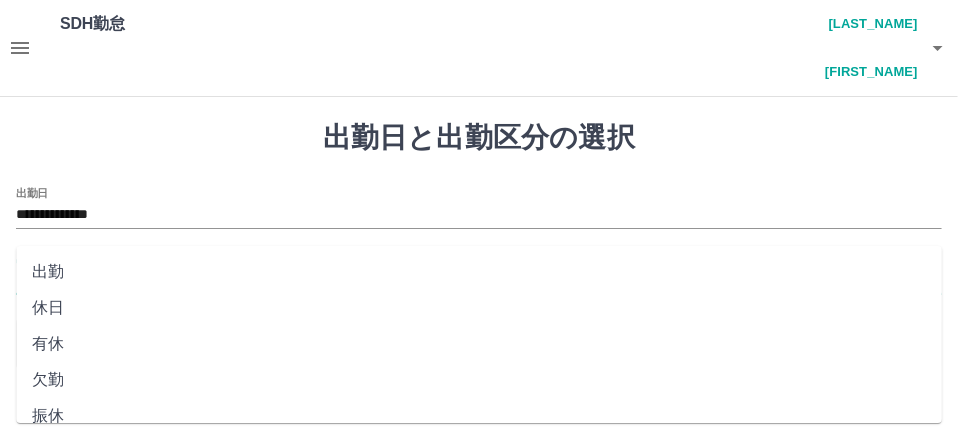 click on "出勤区分" at bounding box center [479, 281] 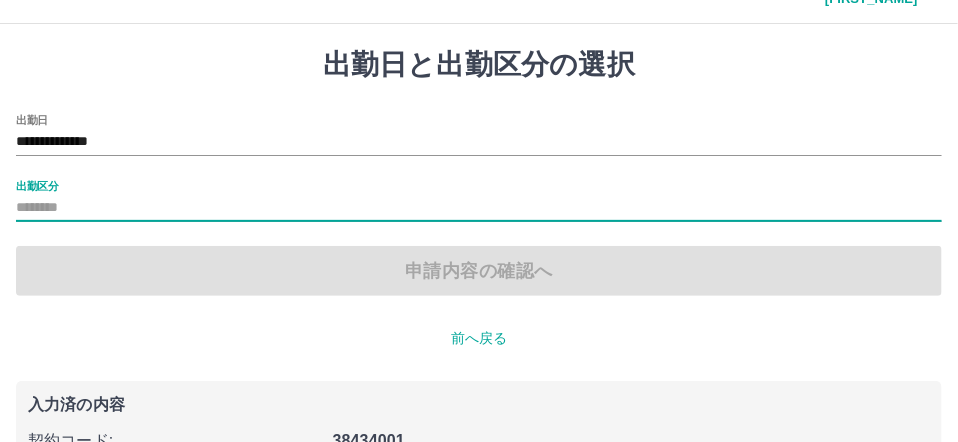 scroll, scrollTop: 77, scrollLeft: 0, axis: vertical 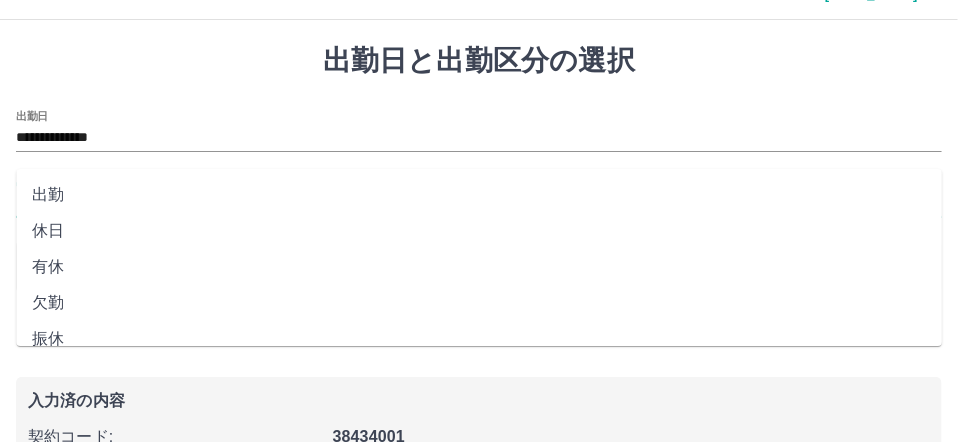 click on "出勤区分" at bounding box center [479, 204] 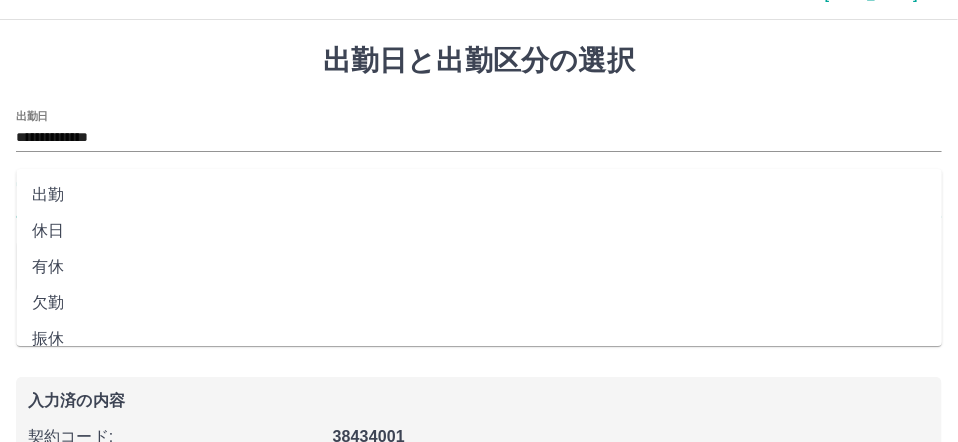 drag, startPoint x: 60, startPoint y: 150, endPoint x: 928, endPoint y: 218, distance: 870.65955 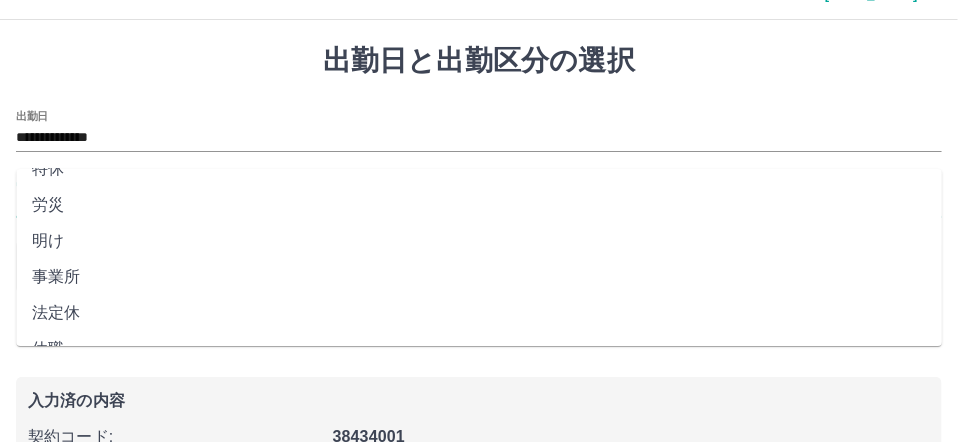 scroll, scrollTop: 476, scrollLeft: 0, axis: vertical 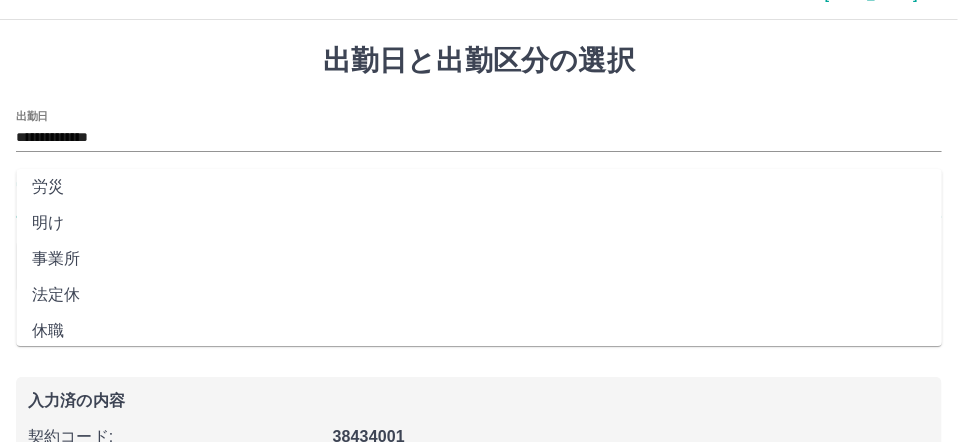 click on "法定休" at bounding box center (479, 295) 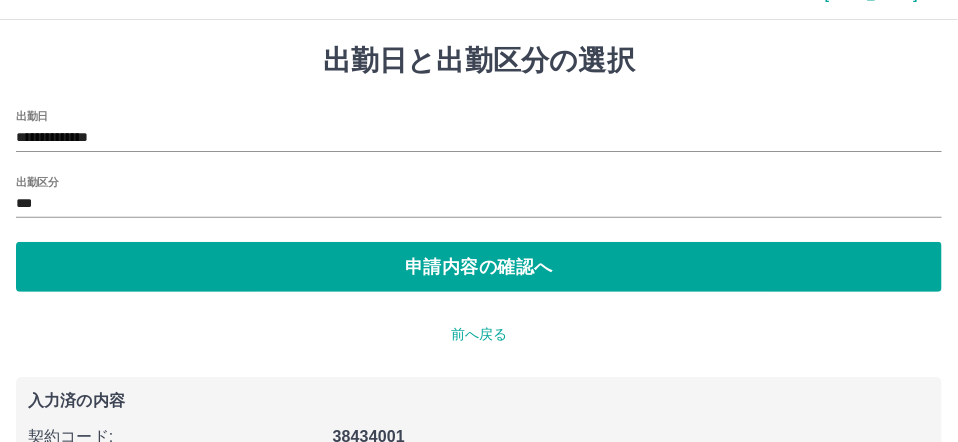 click on "前へ戻る" at bounding box center [479, 334] 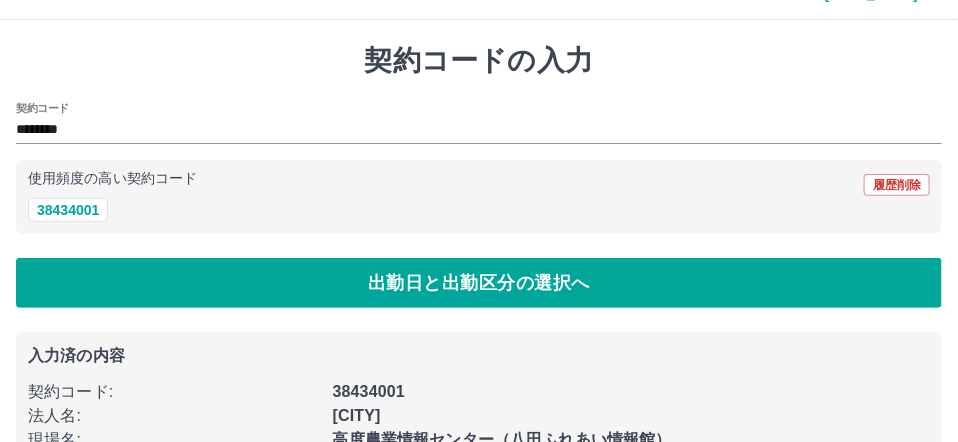 scroll, scrollTop: 0, scrollLeft: 0, axis: both 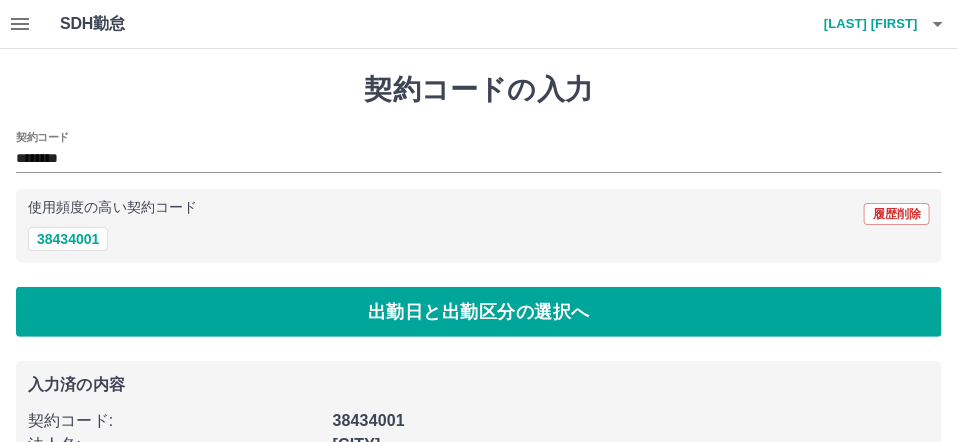 click on "入力済の内容" at bounding box center [479, 385] 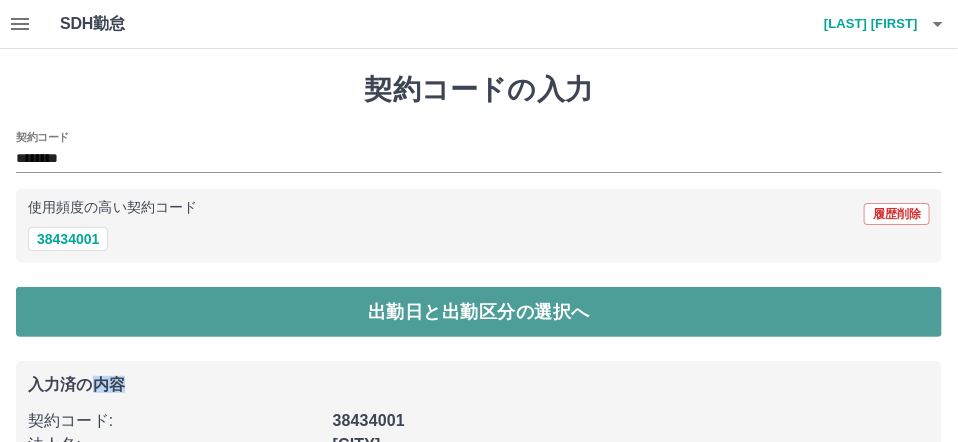 click on "出勤日と出勤区分の選択へ" at bounding box center [479, 312] 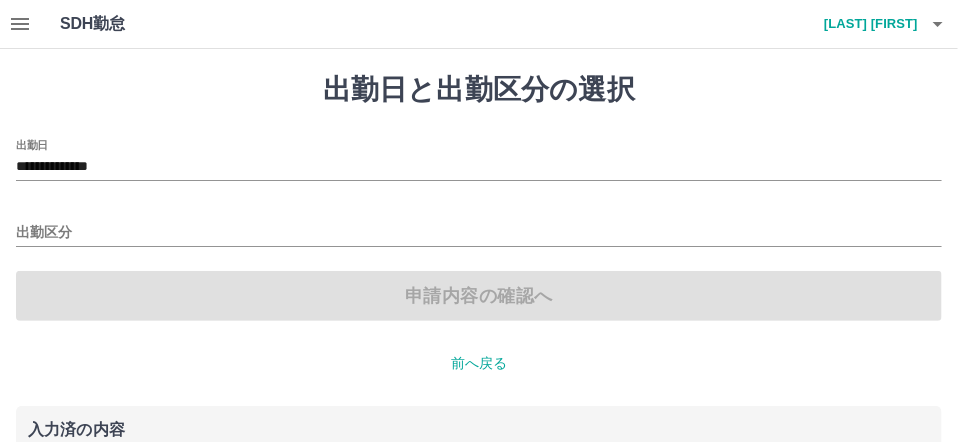 click on "前へ戻る" at bounding box center (479, 363) 